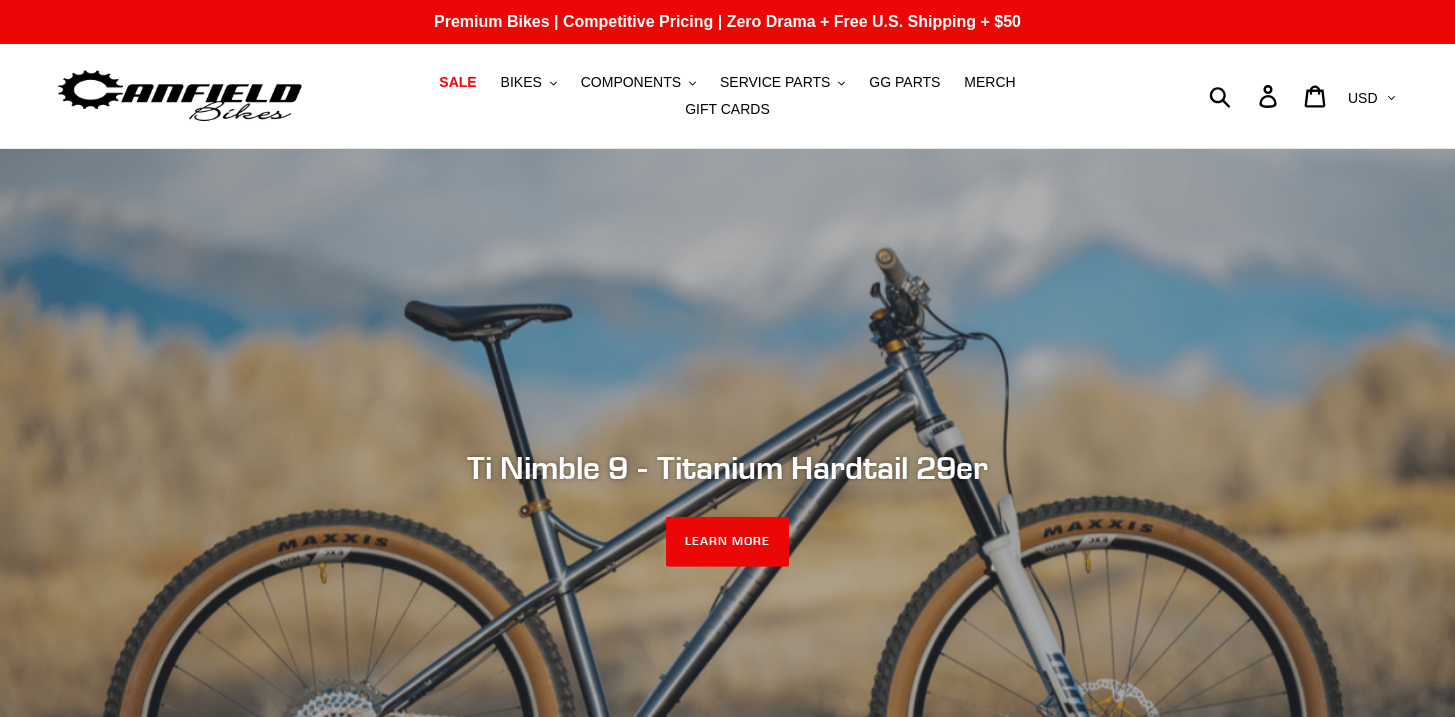 scroll, scrollTop: 0, scrollLeft: 0, axis: both 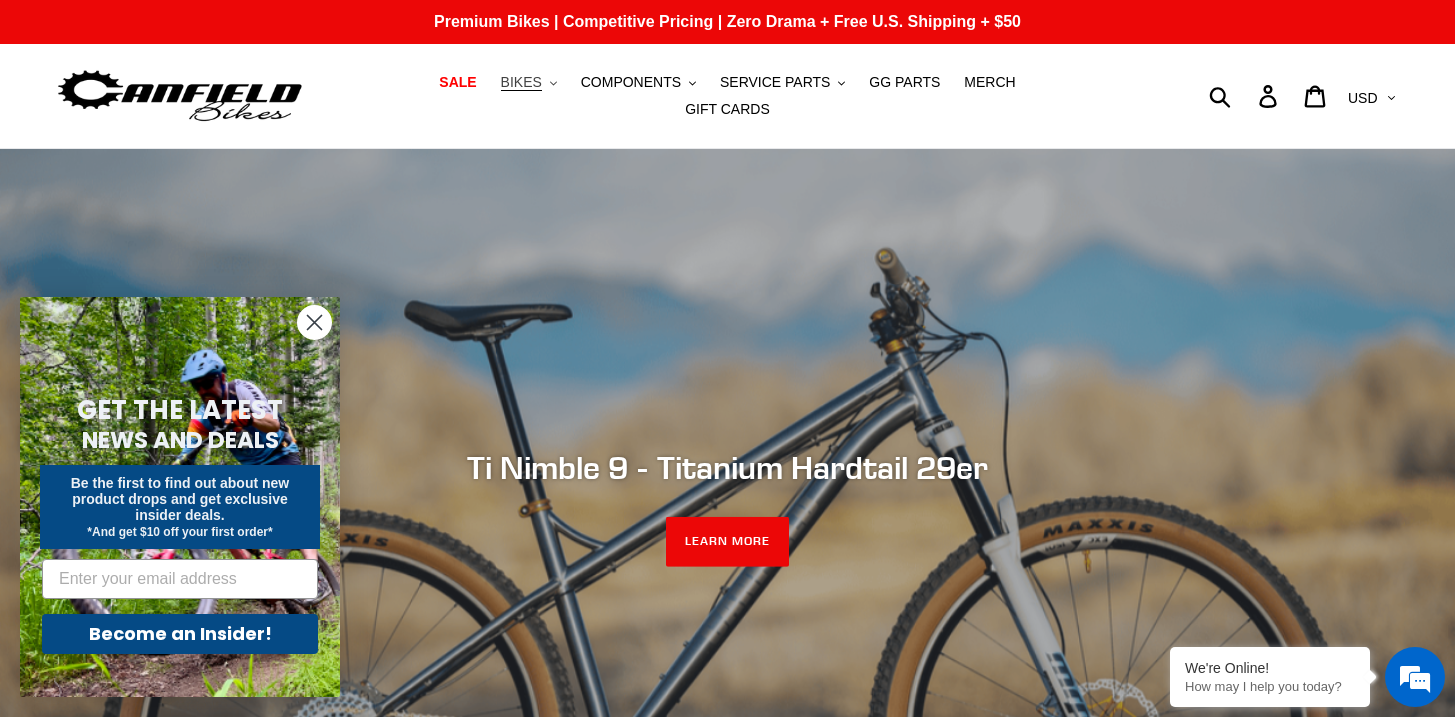 click on "BIKES" at bounding box center (521, 82) 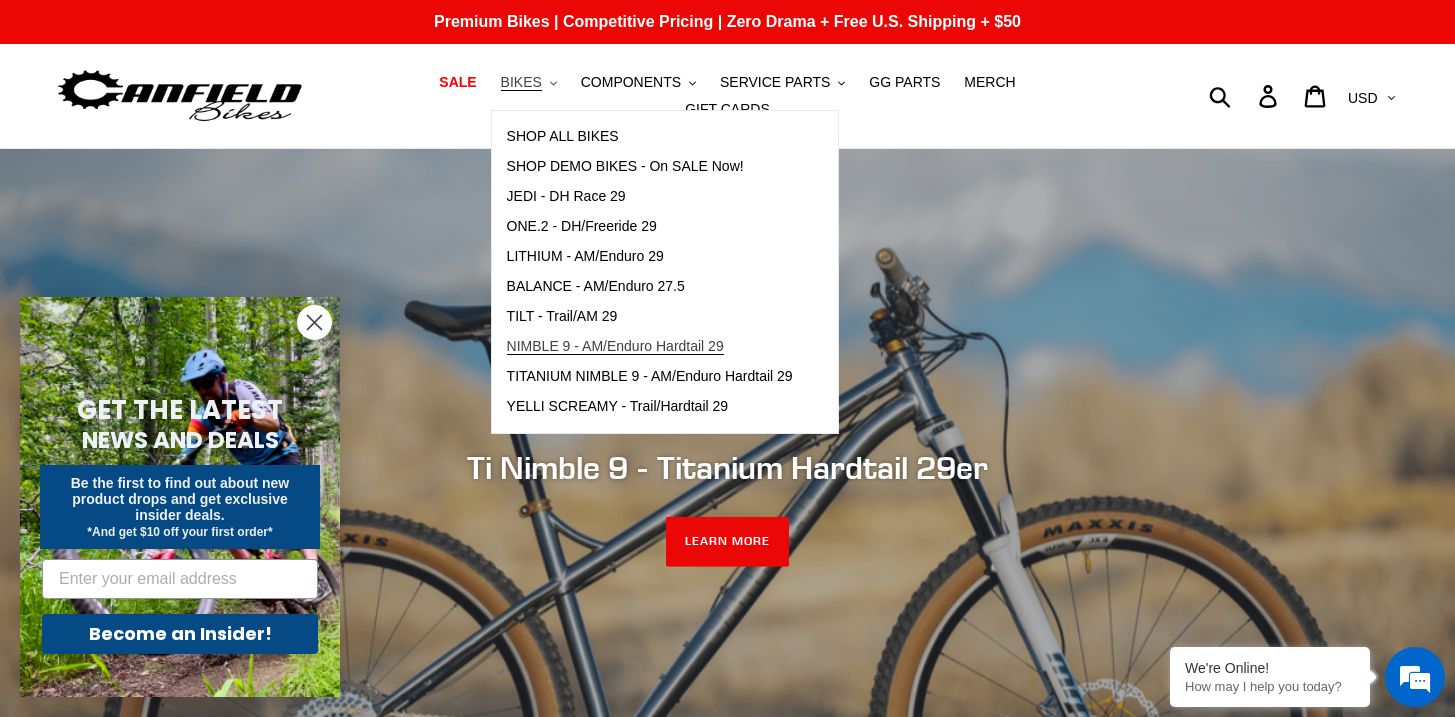 scroll, scrollTop: 0, scrollLeft: 0, axis: both 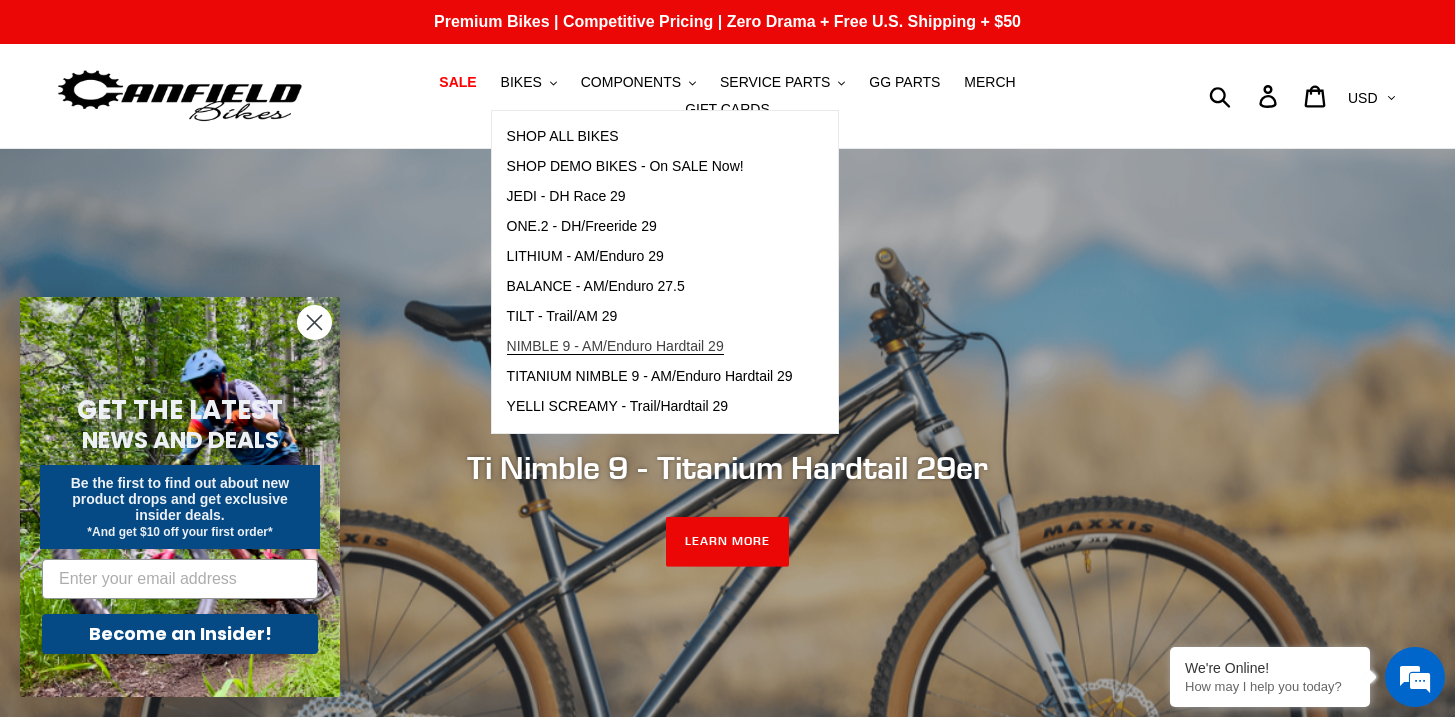 click on "NIMBLE 9 - AM/Enduro Hardtail 29" at bounding box center (615, 346) 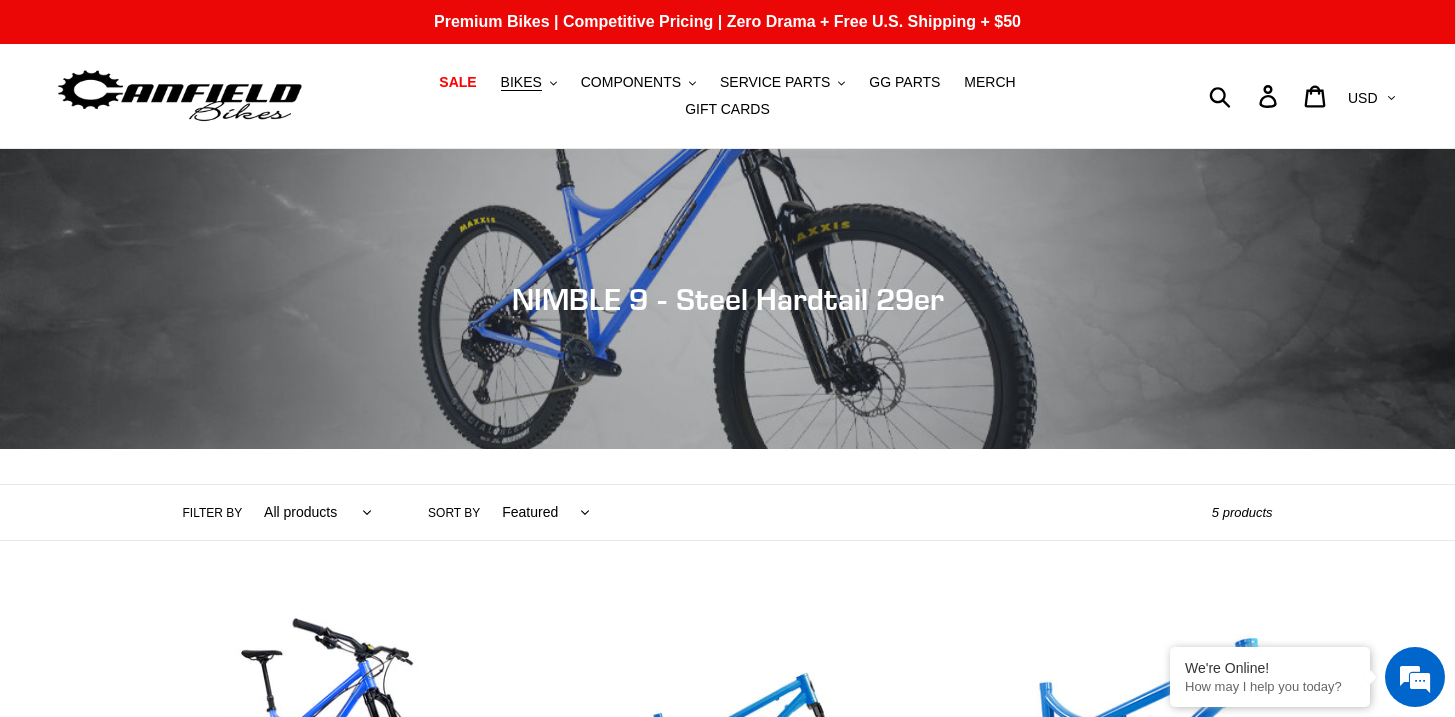 scroll, scrollTop: 0, scrollLeft: 0, axis: both 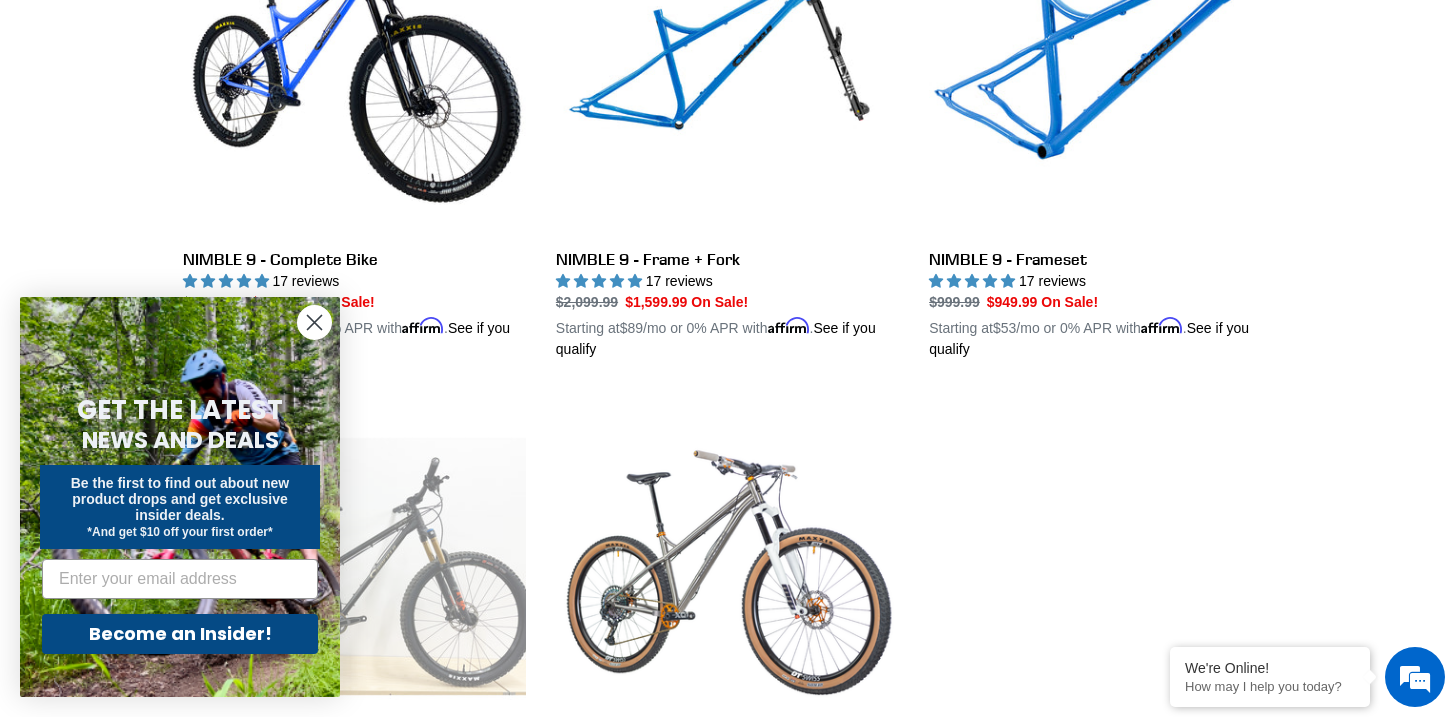 click 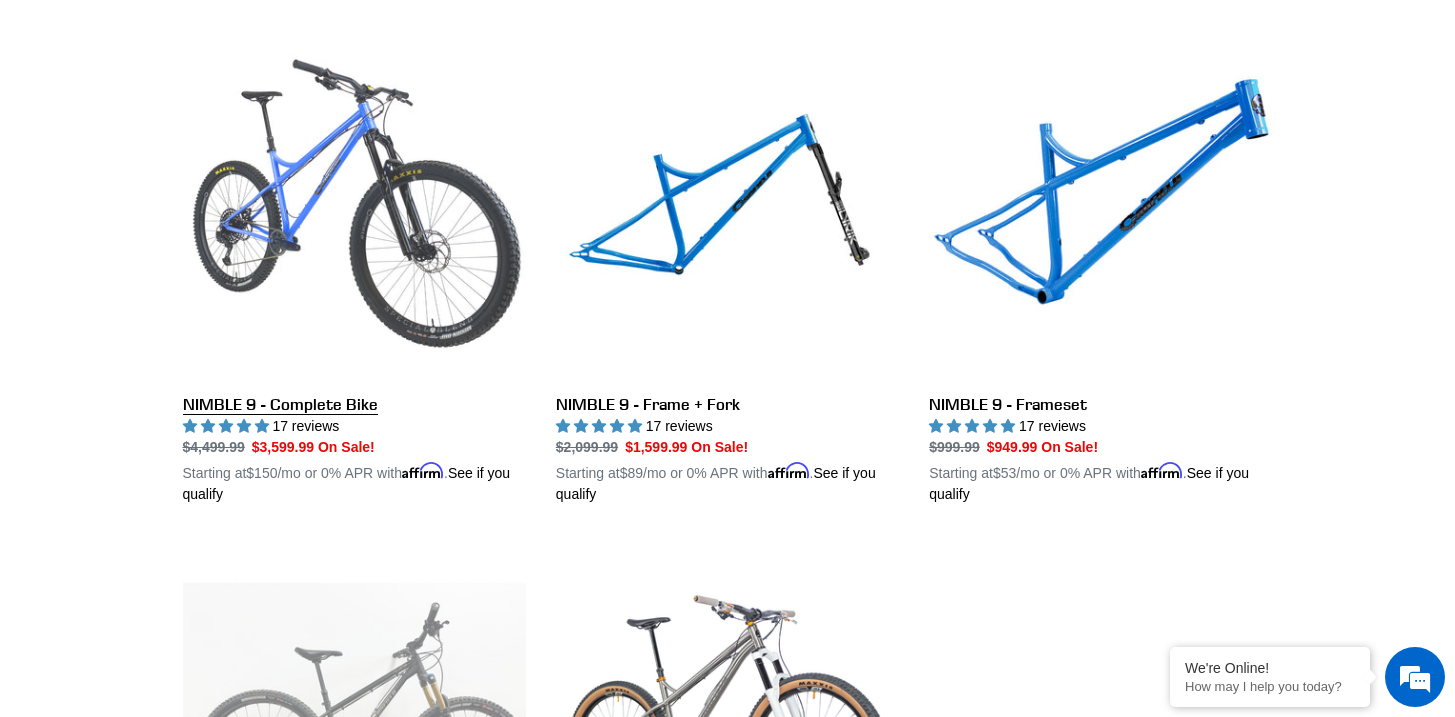 scroll, scrollTop: 558, scrollLeft: 0, axis: vertical 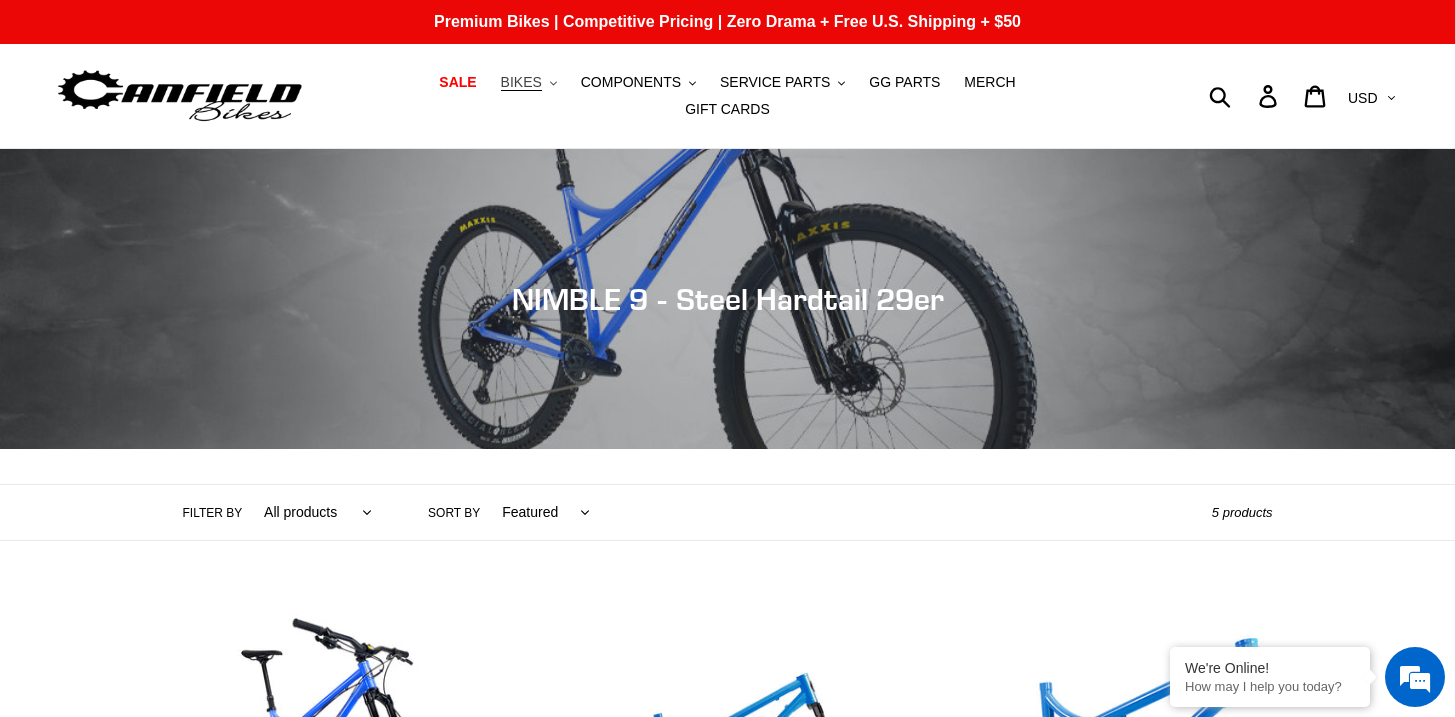 click on ".cls-1{fill:#231f20}" 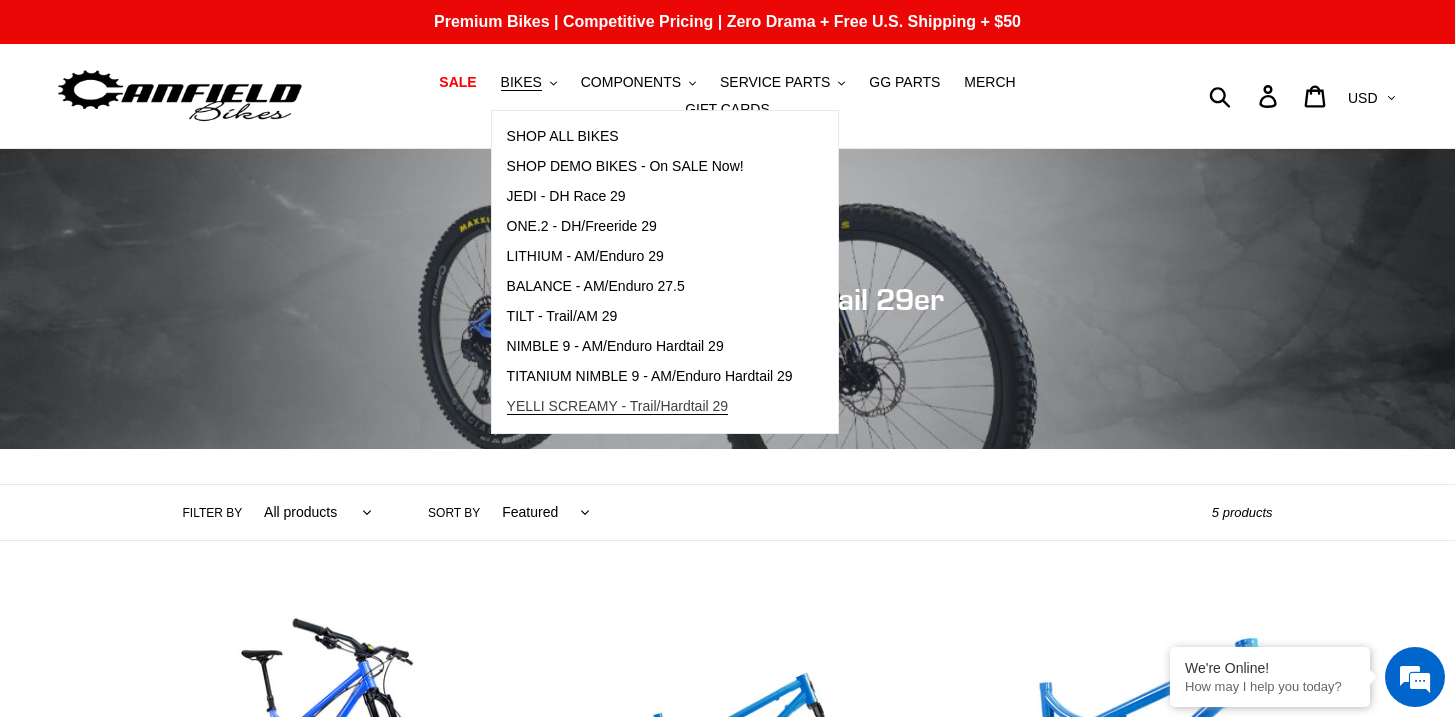 click on "YELLI SCREAMY - Trail/Hardtail 29" at bounding box center (618, 406) 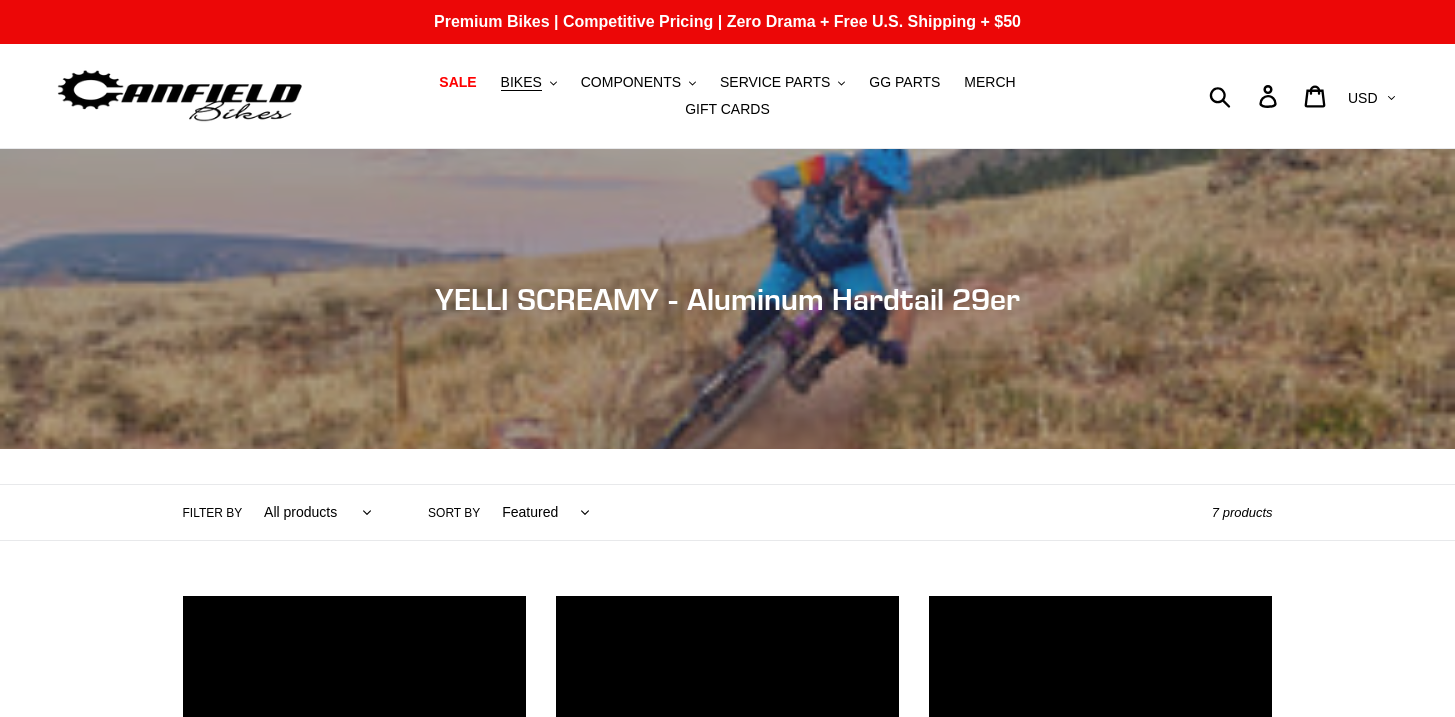scroll, scrollTop: 0, scrollLeft: 0, axis: both 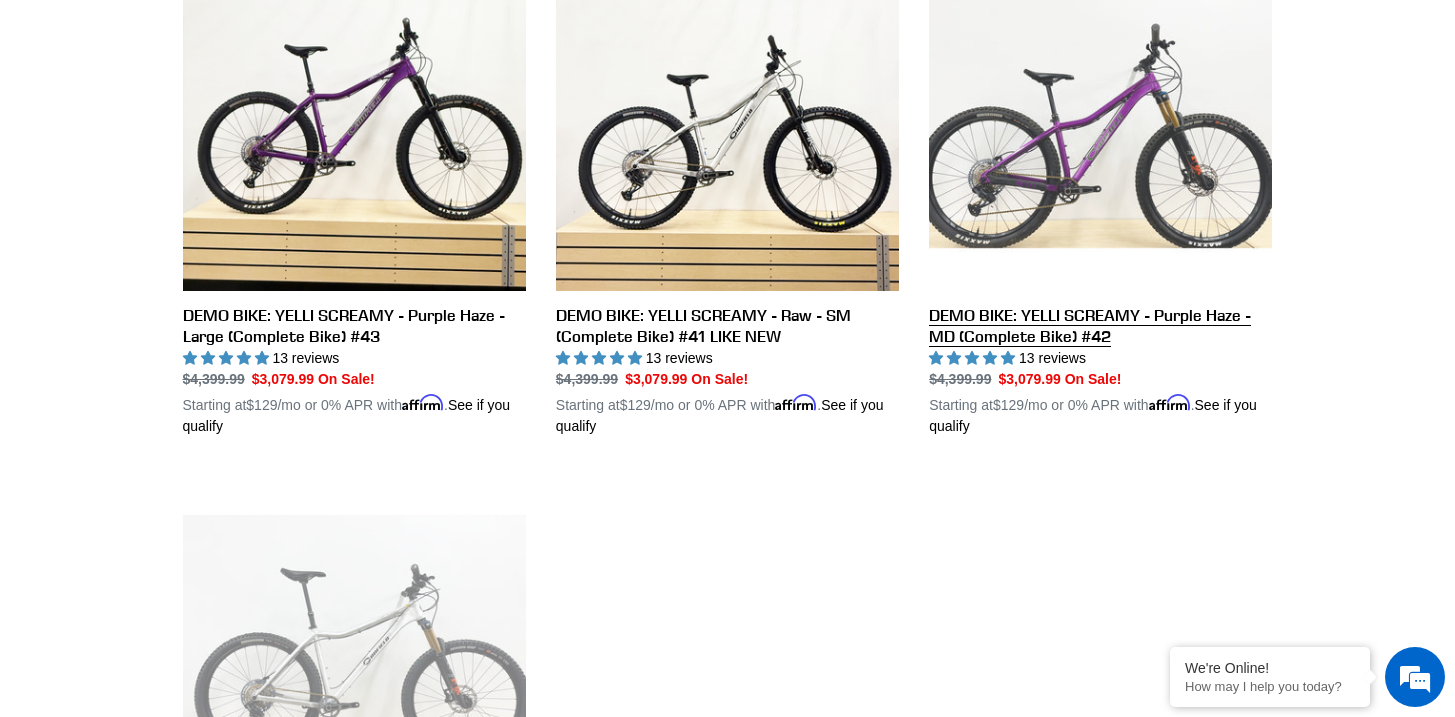 click on "DEMO BIKE: YELLI SCREAMY - Purple Haze - MD (Complete Bike) #42" at bounding box center [1100, 192] 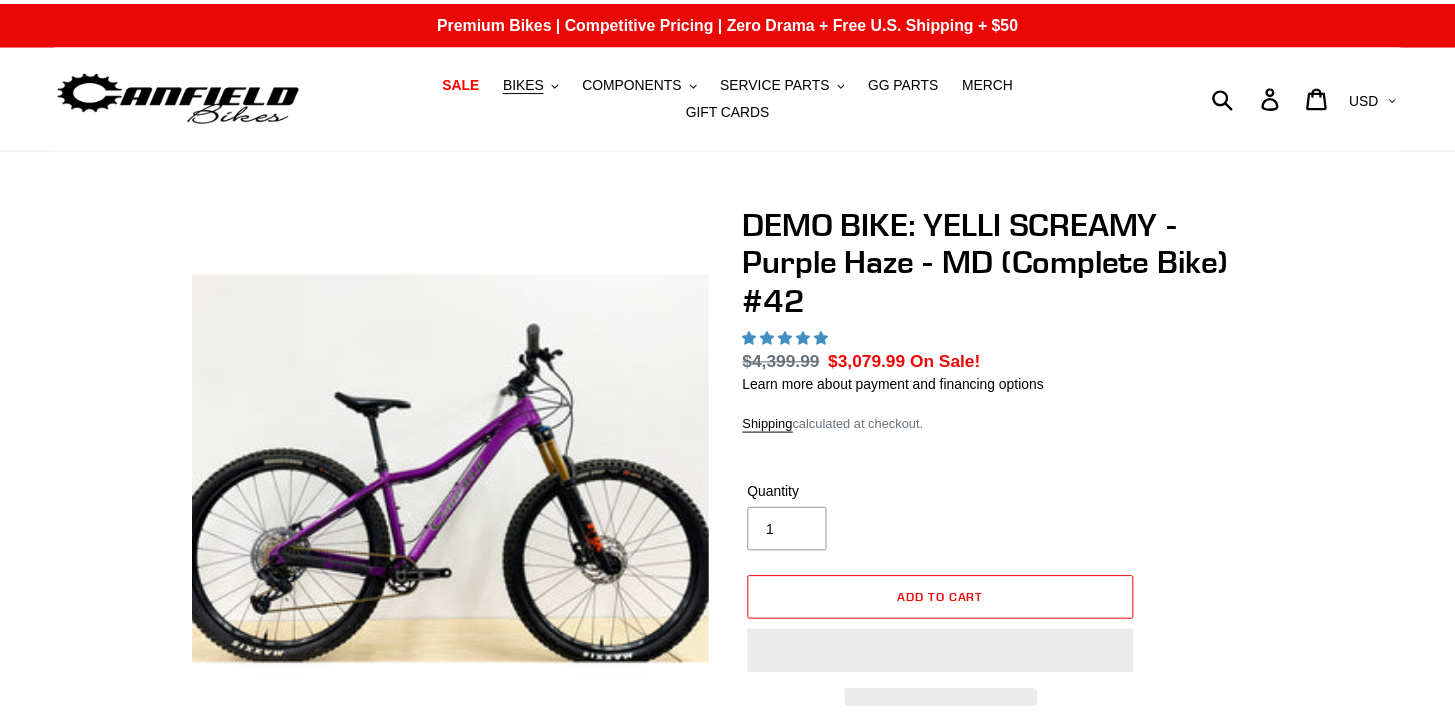 scroll, scrollTop: 0, scrollLeft: 0, axis: both 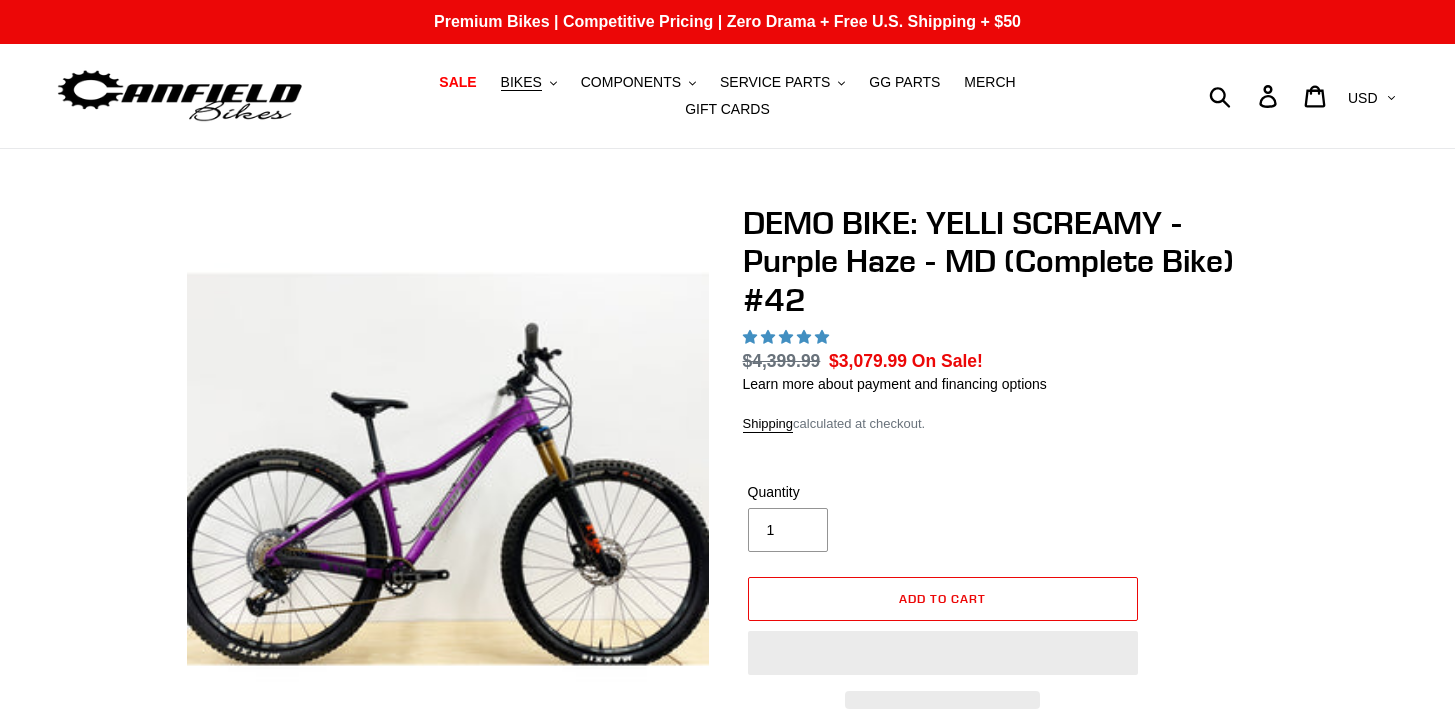 select on "highest-rating" 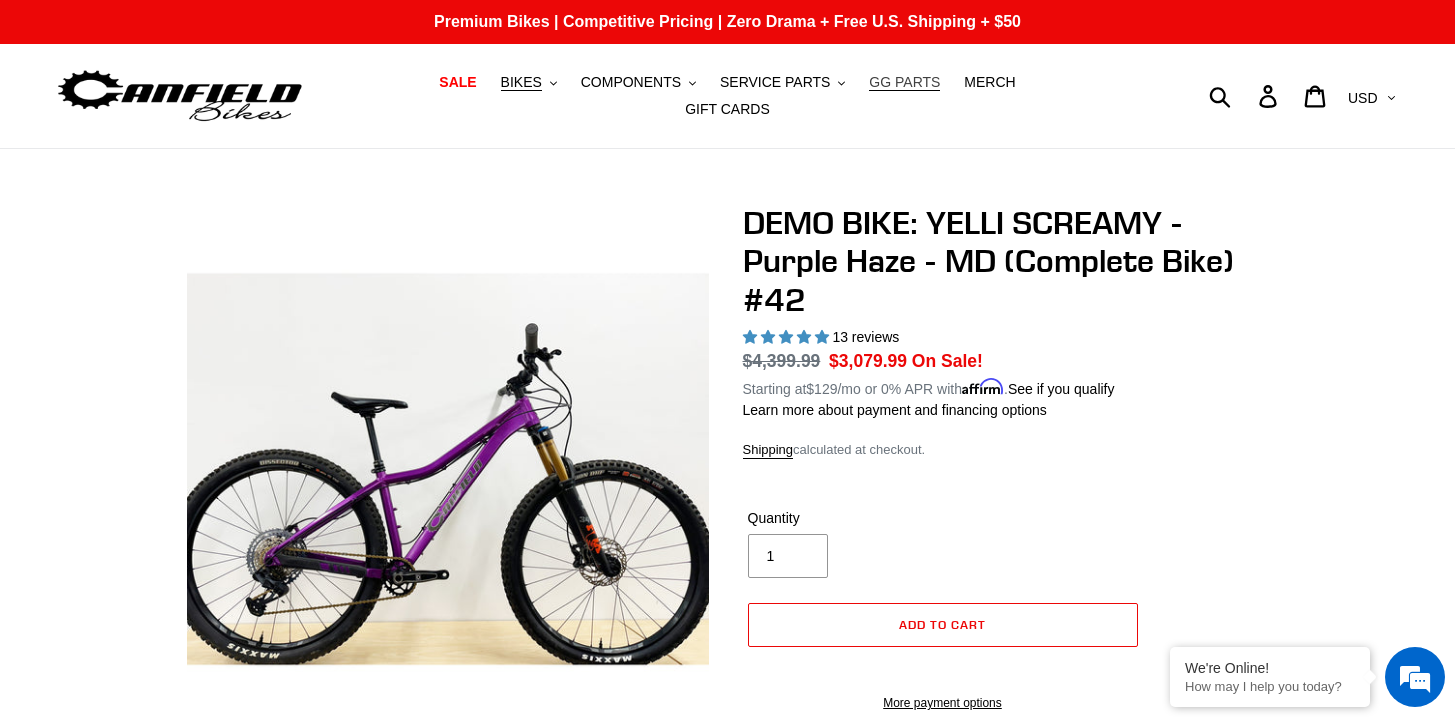 scroll, scrollTop: 0, scrollLeft: 0, axis: both 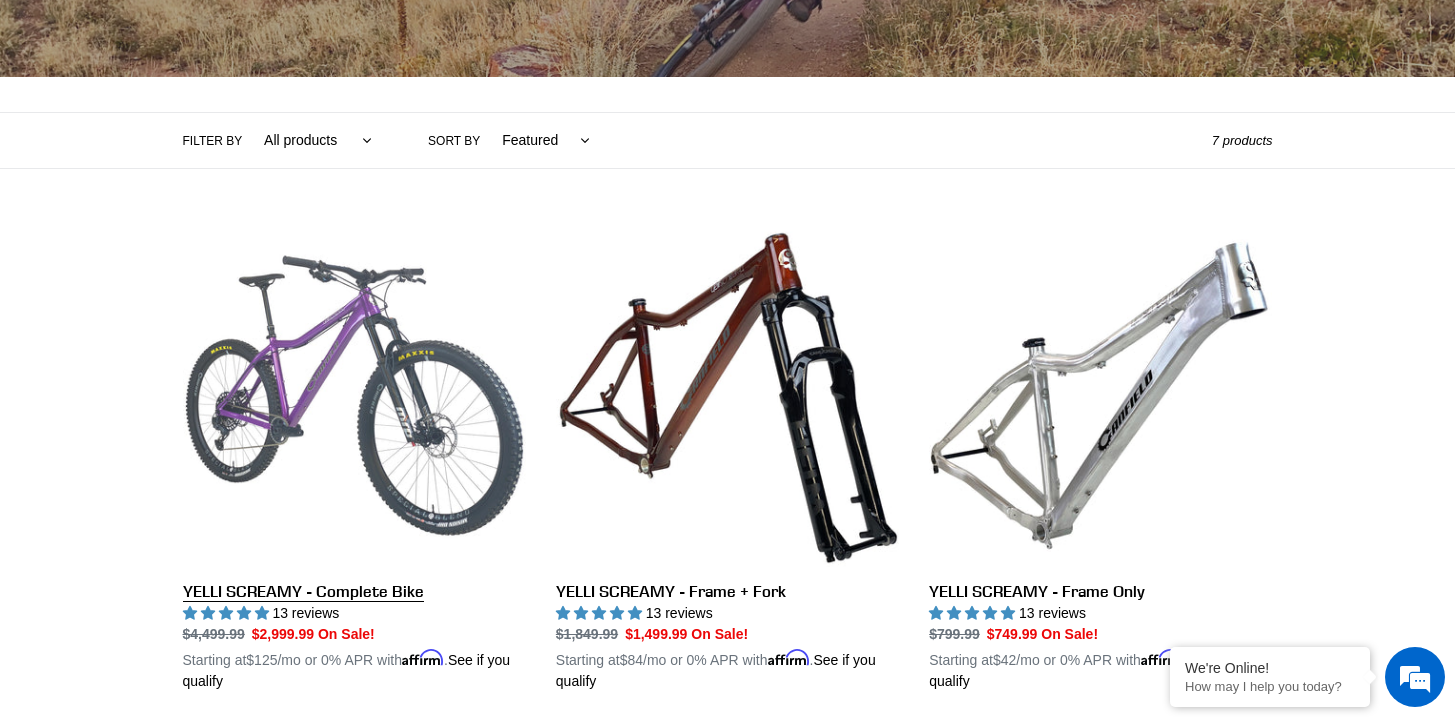 click on "YELLI SCREAMY - Complete Bike" at bounding box center [354, 458] 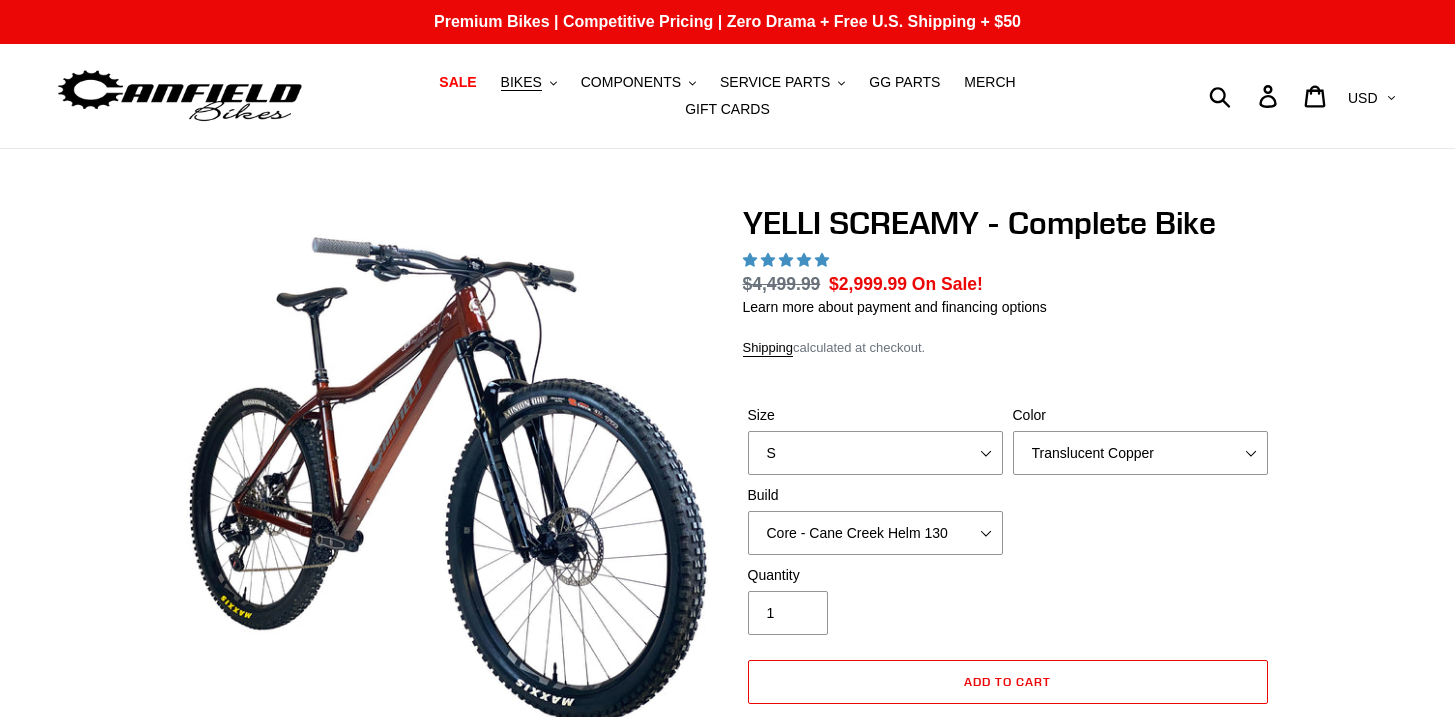 scroll, scrollTop: 0, scrollLeft: 0, axis: both 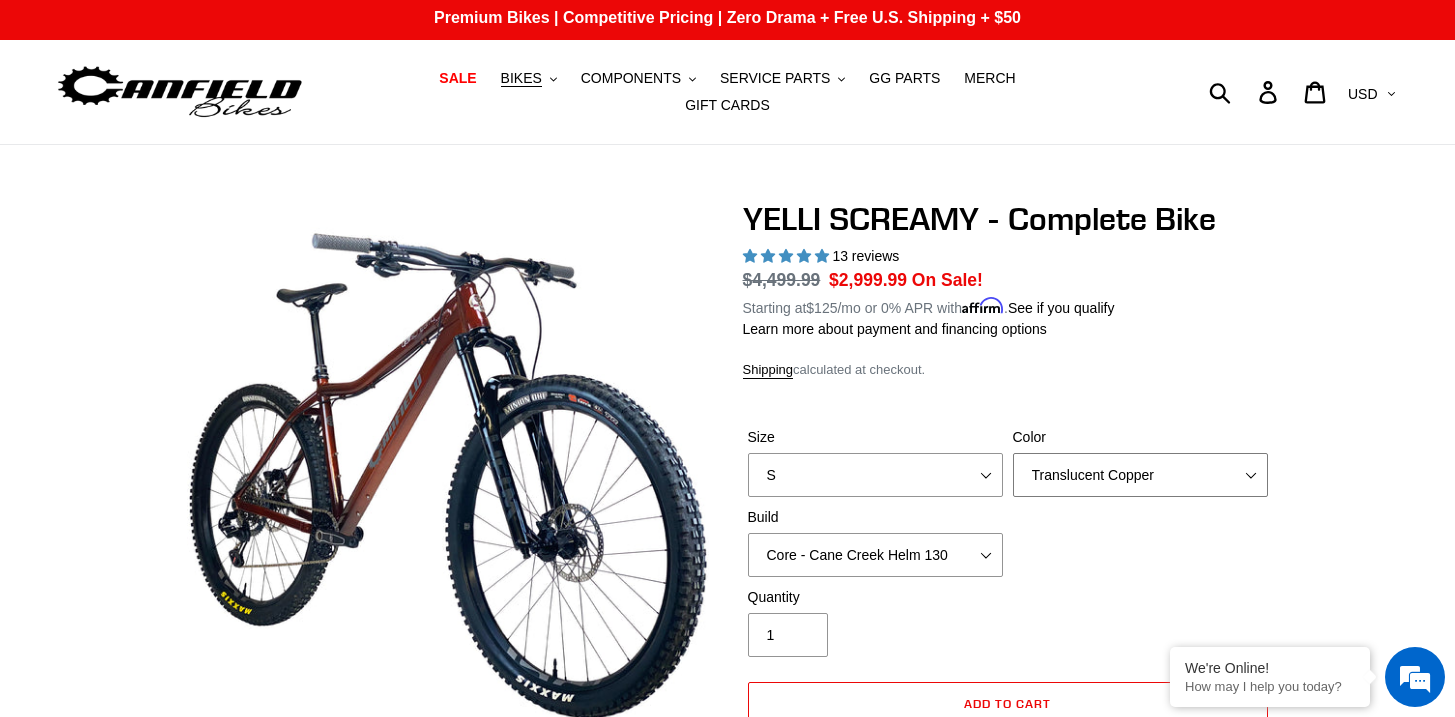 click on "Translucent Copper
Purple Haze
Raw" at bounding box center (1140, 475) 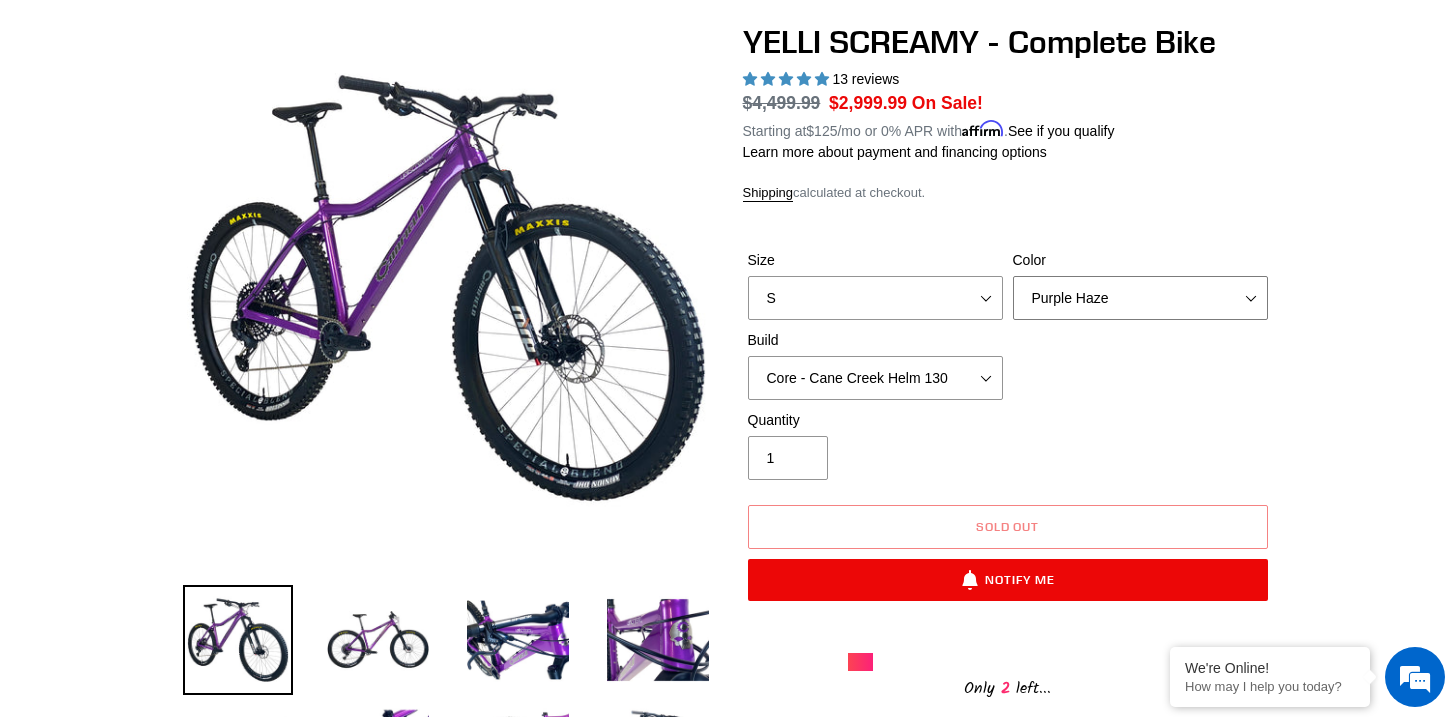 scroll, scrollTop: 199, scrollLeft: 0, axis: vertical 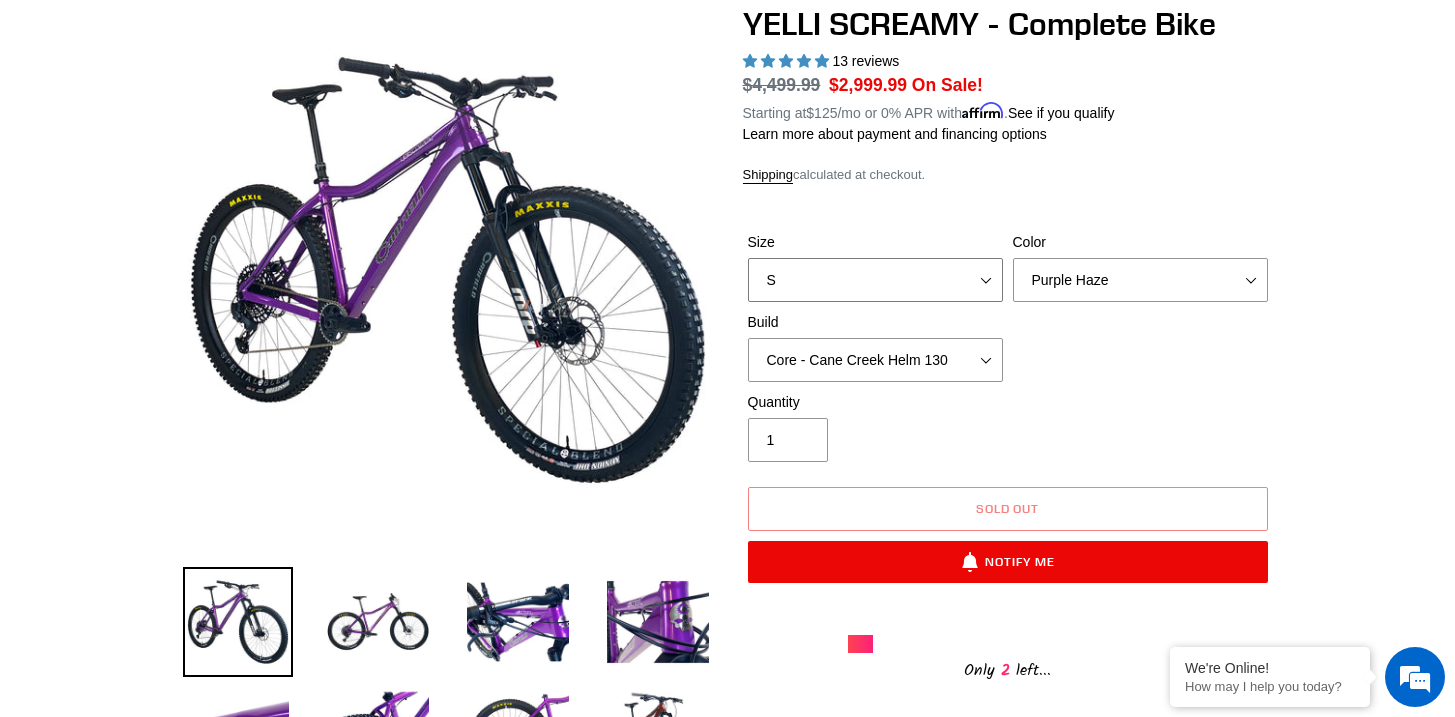 click on "S
M
L
XL" at bounding box center (875, 280) 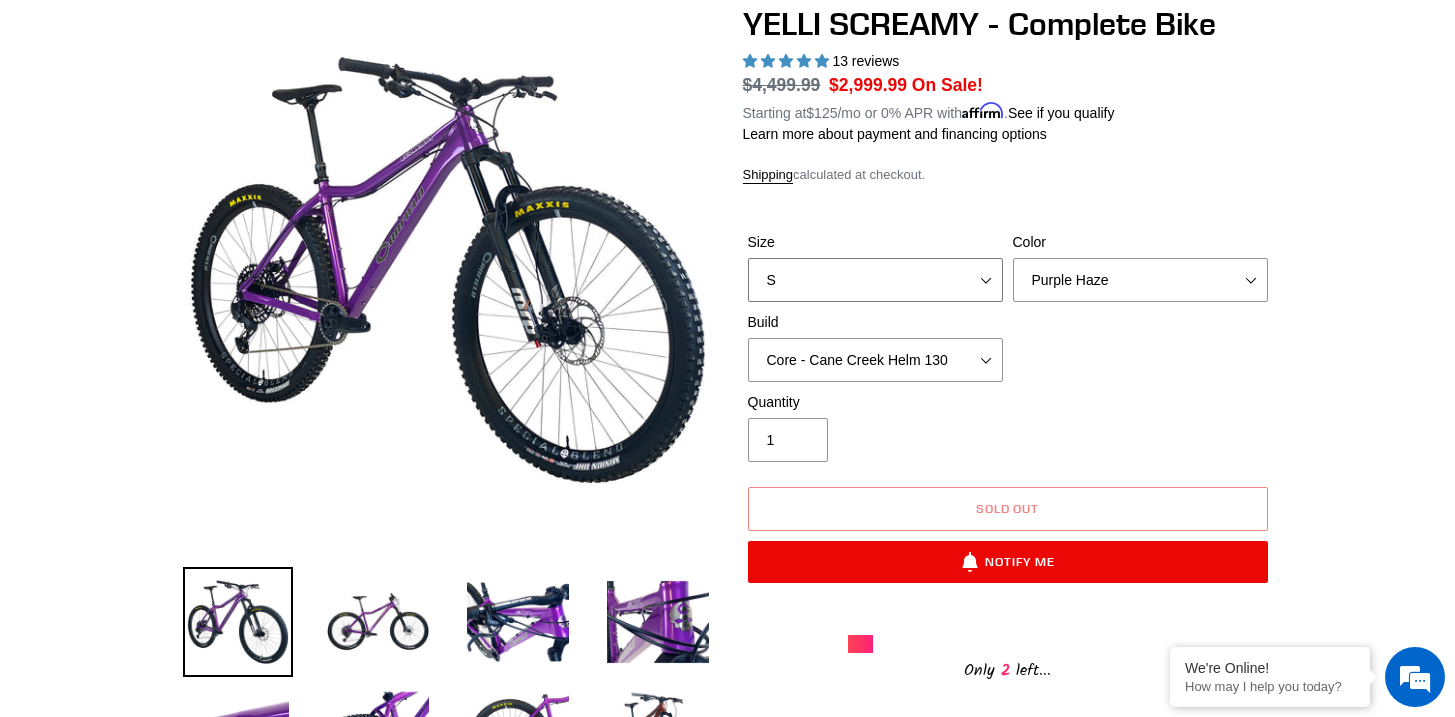 select on "M" 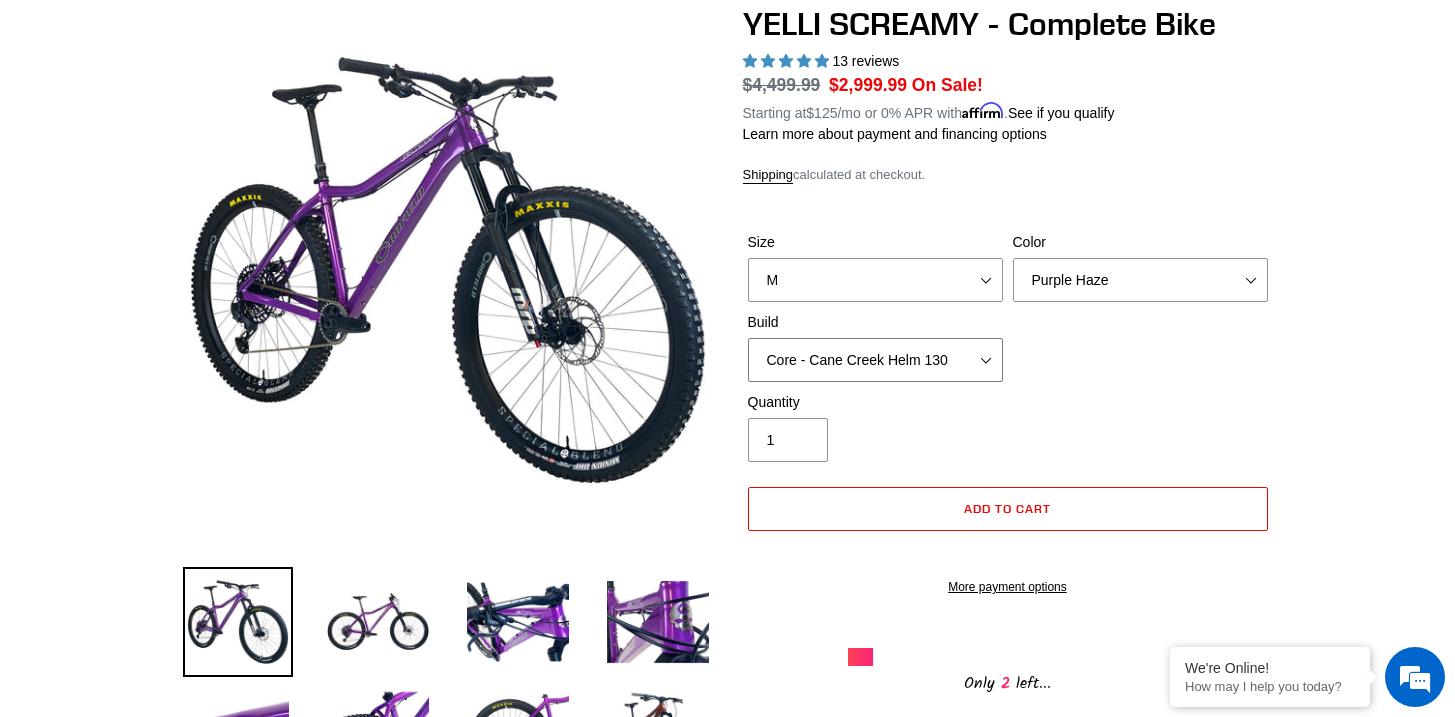 click on "Core - Cane Creek Helm 130
Pro - Cane Creek Helm 130
Core - Fox 34 SL Factory Grip X 130
Pro - Fox 34 SL Factory Grip X 130
Core - RockShox Pike Ultimate 130
Pro - RockShox Pike Ultimate 130" at bounding box center [875, 360] 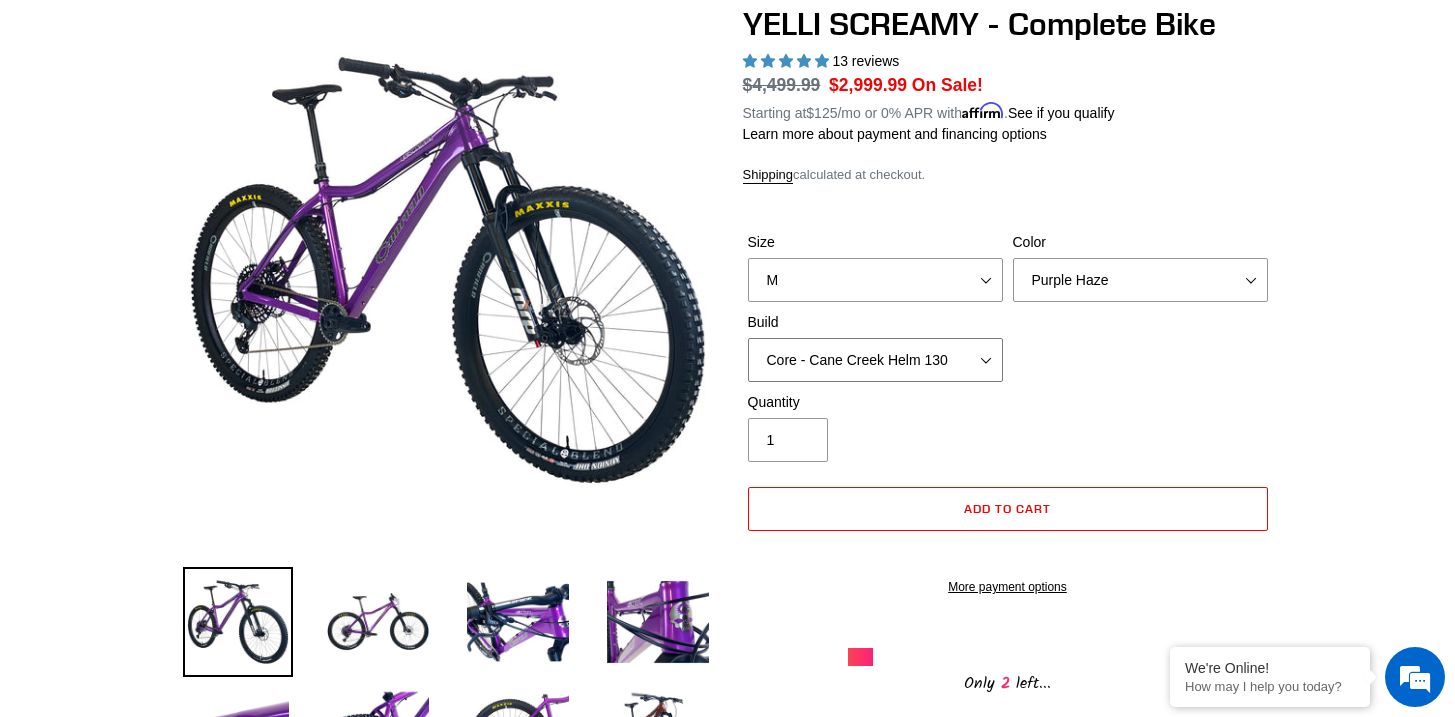 scroll, scrollTop: 0, scrollLeft: 0, axis: both 